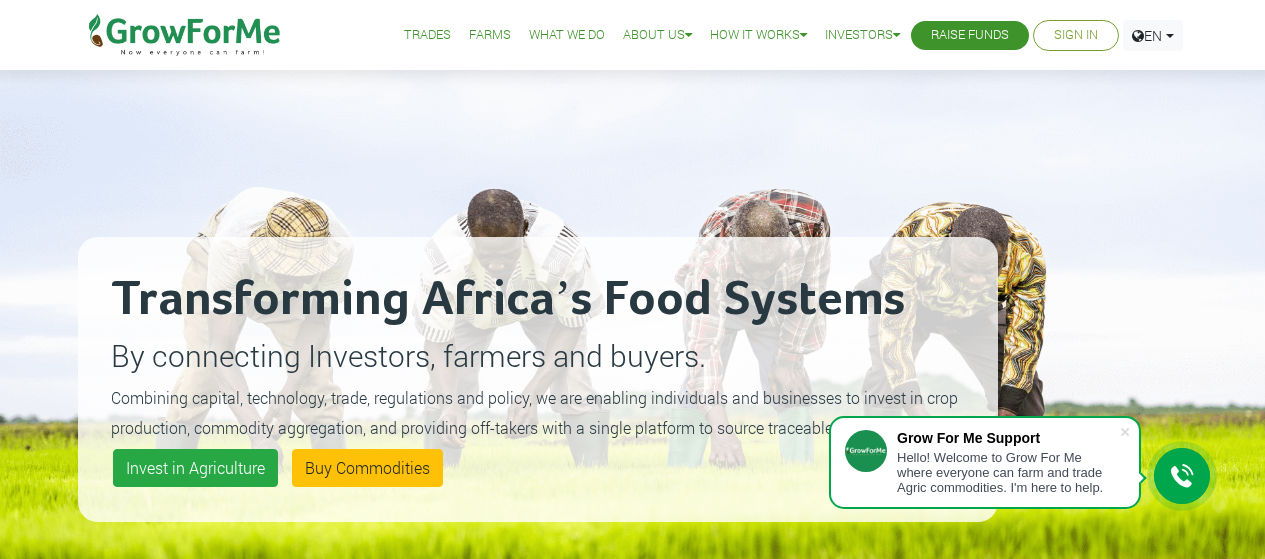 scroll, scrollTop: 0, scrollLeft: 0, axis: both 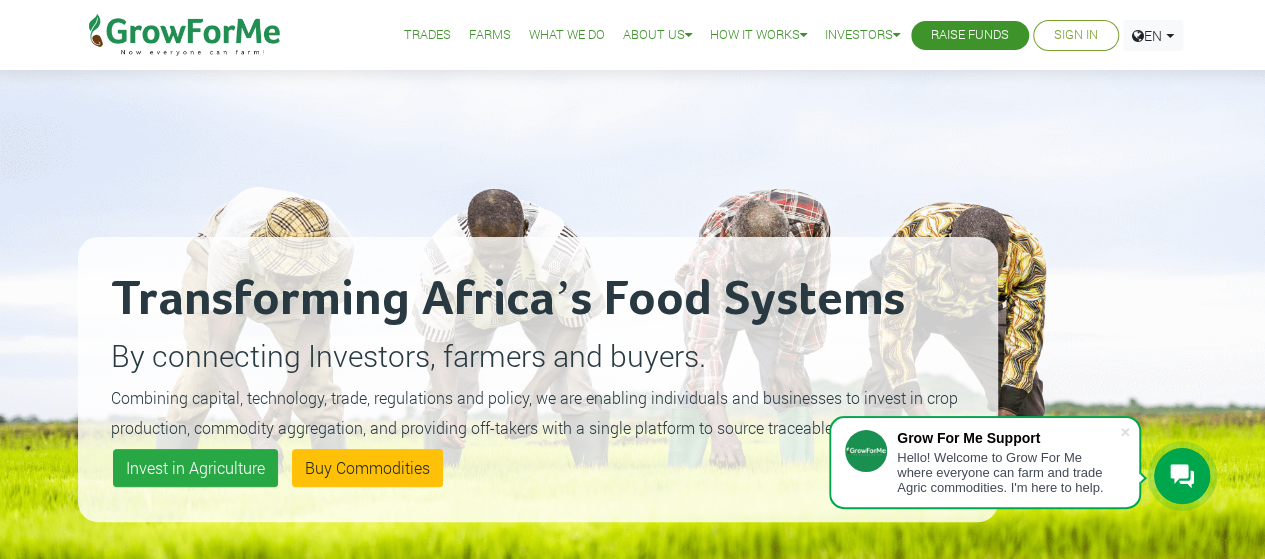 click on "Sign In" at bounding box center [1076, 35] 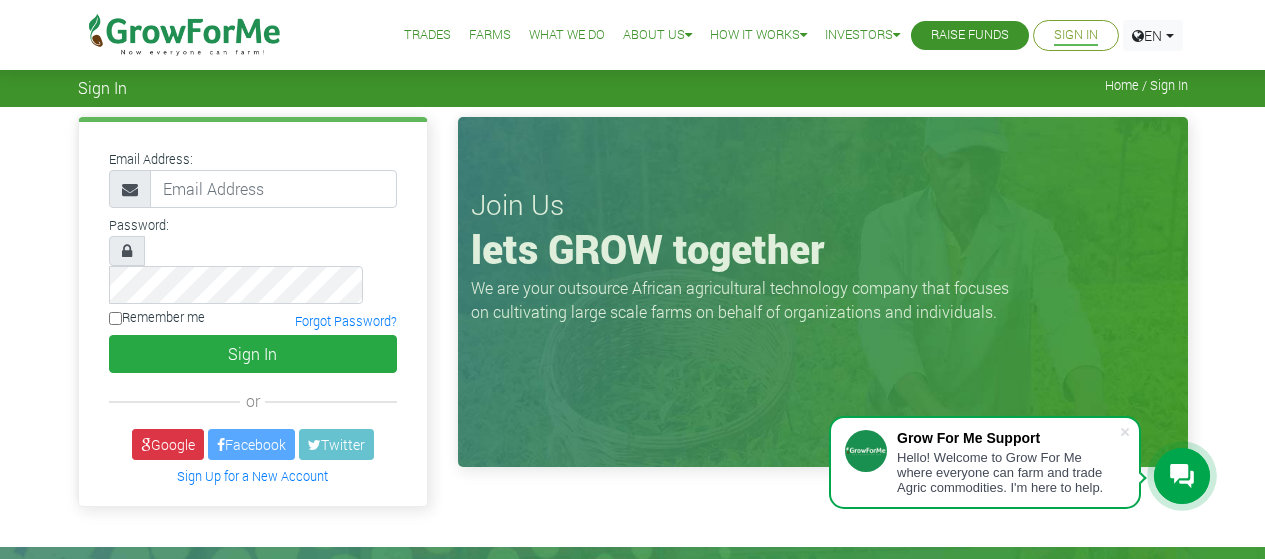 scroll, scrollTop: 0, scrollLeft: 0, axis: both 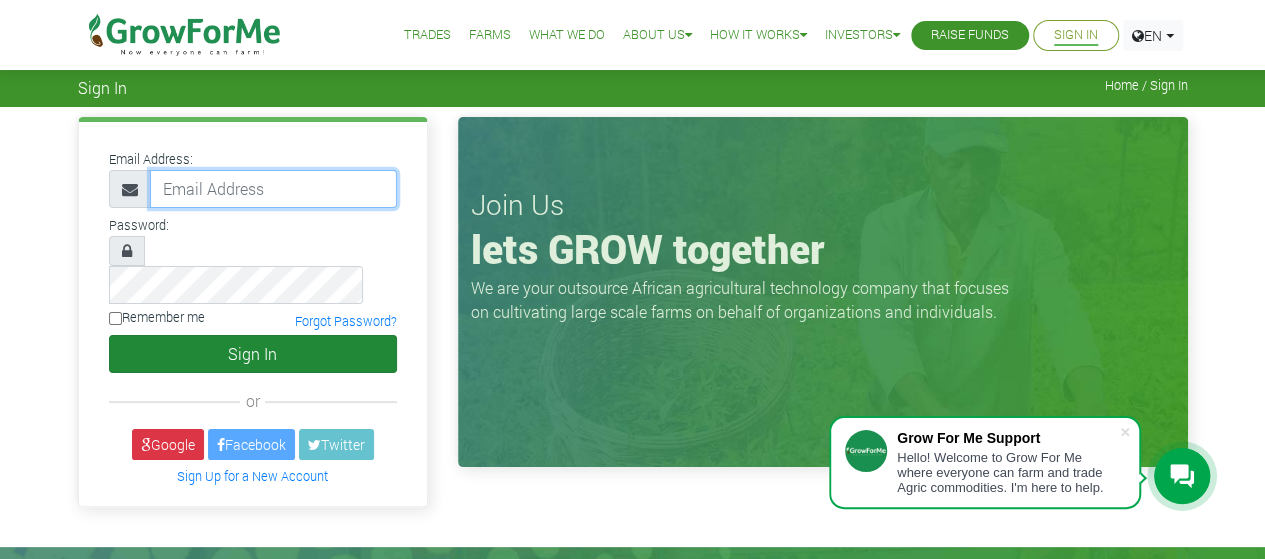 type on "[USERNAME]@[DOMAIN]" 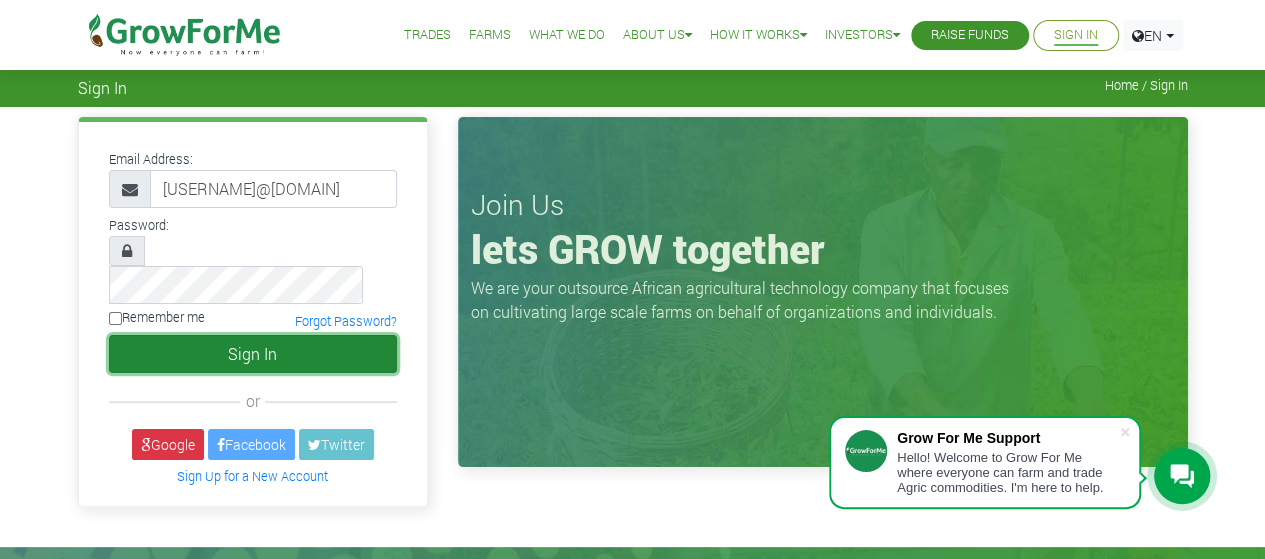 click on "Sign In" at bounding box center (253, 354) 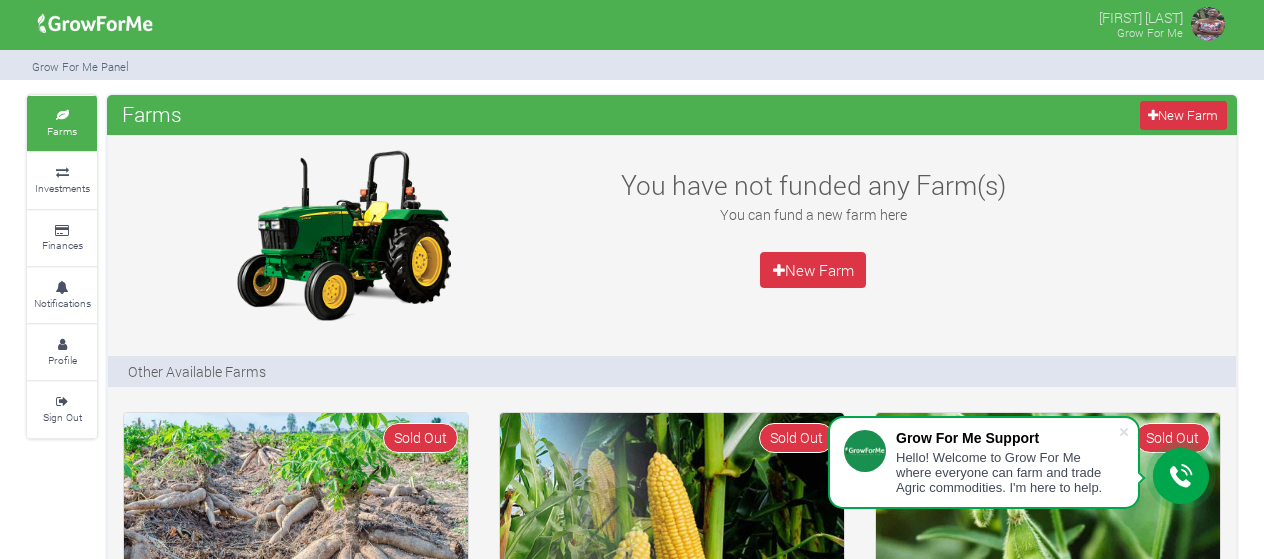scroll, scrollTop: 0, scrollLeft: 0, axis: both 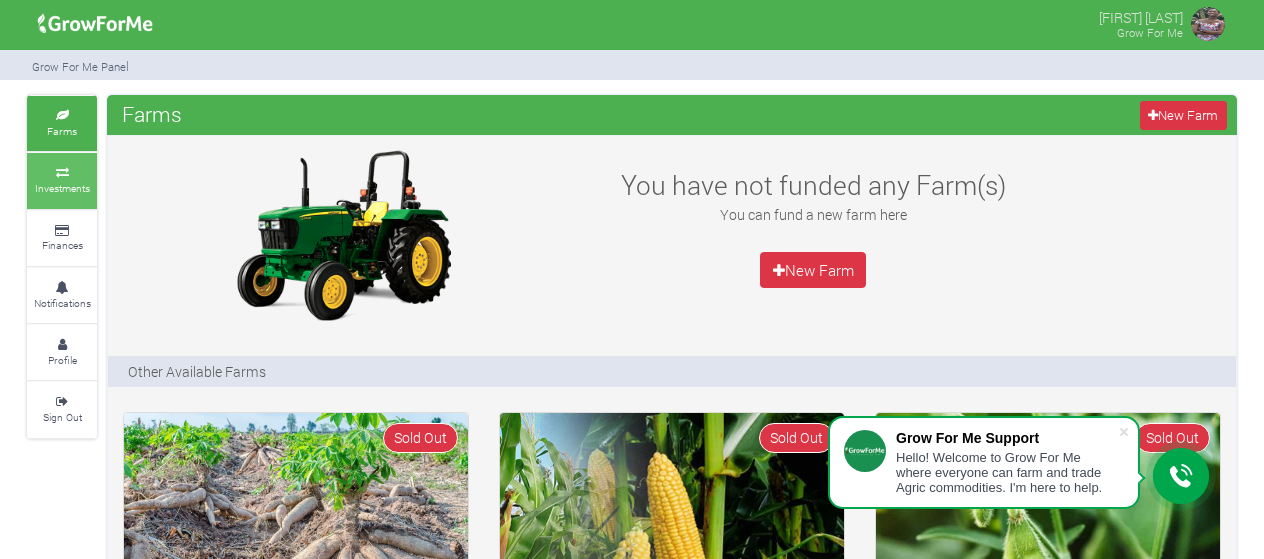 click on "Investments" at bounding box center [62, 188] 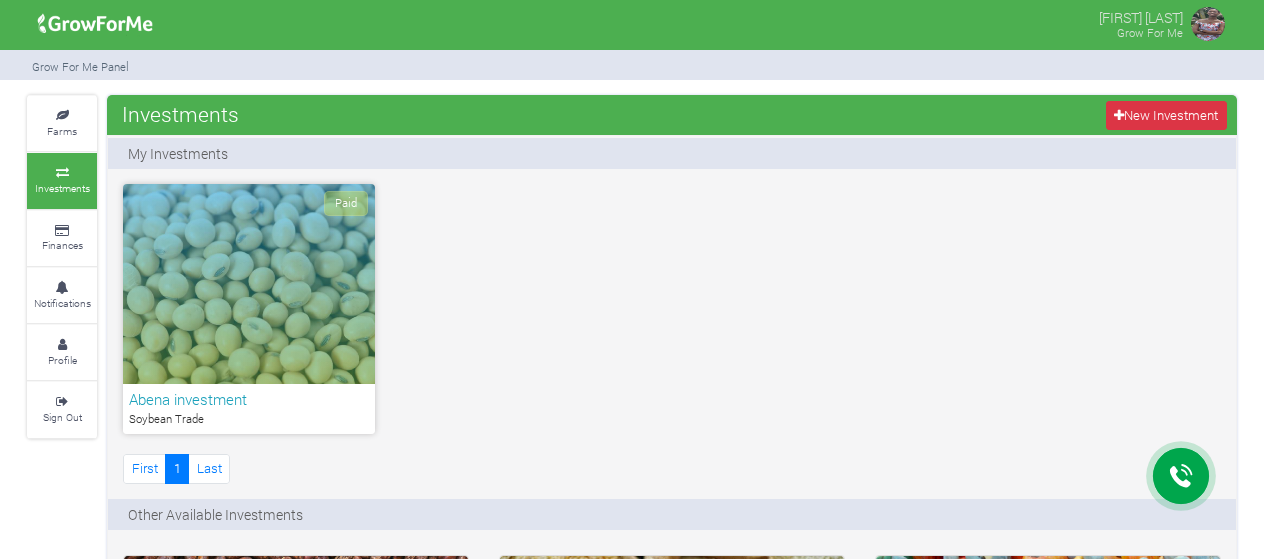 scroll, scrollTop: 0, scrollLeft: 0, axis: both 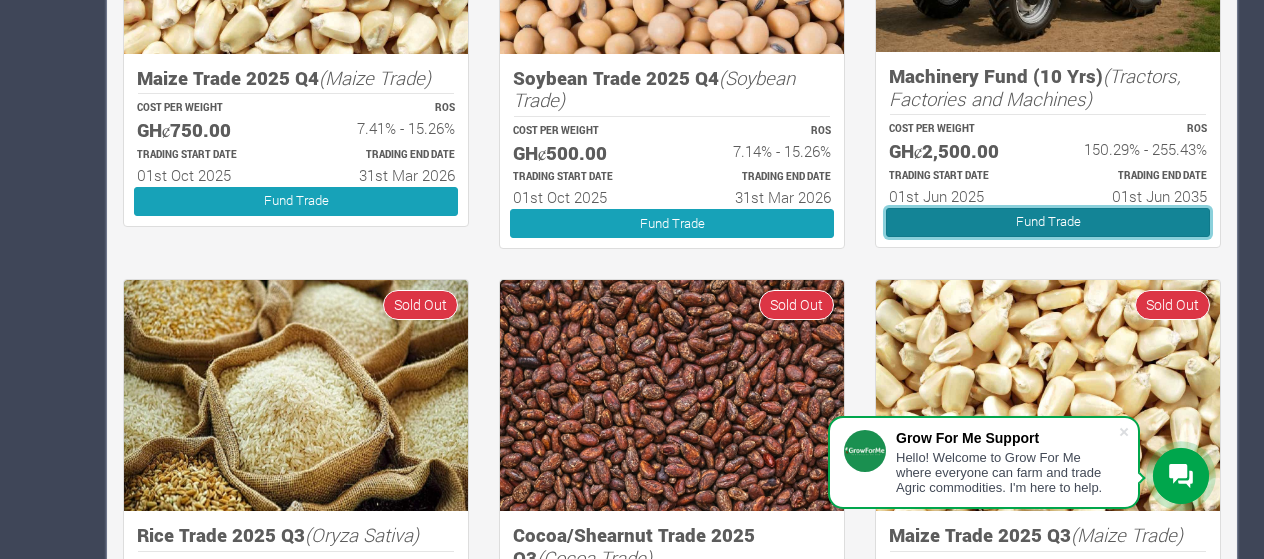 click on "Fund Trade" at bounding box center (1048, 222) 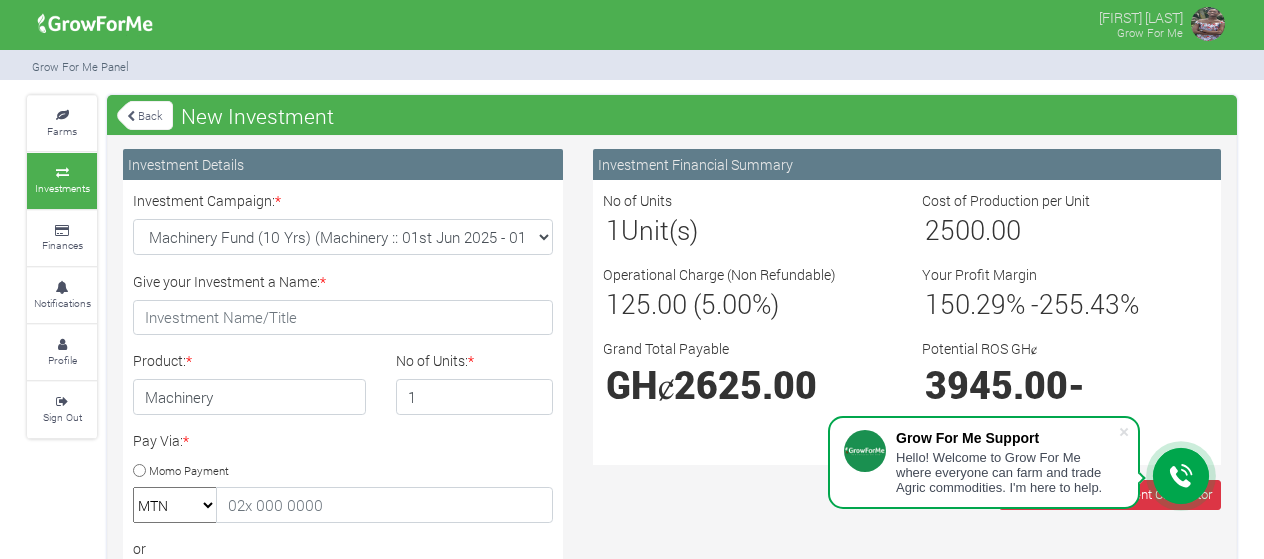 scroll, scrollTop: 0, scrollLeft: 0, axis: both 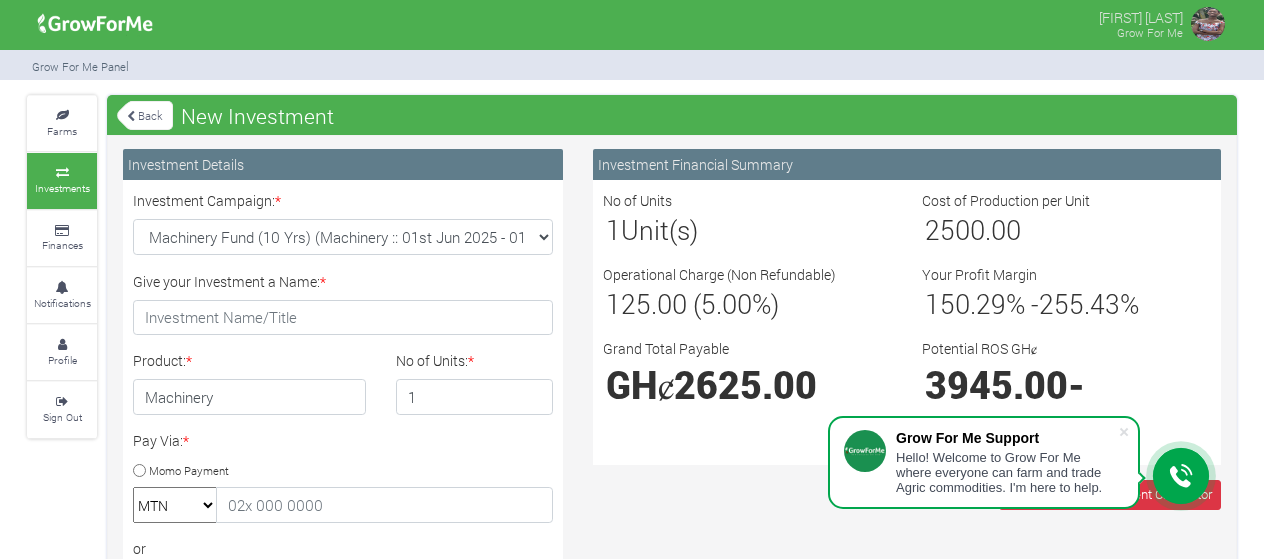click at bounding box center [95, 24] 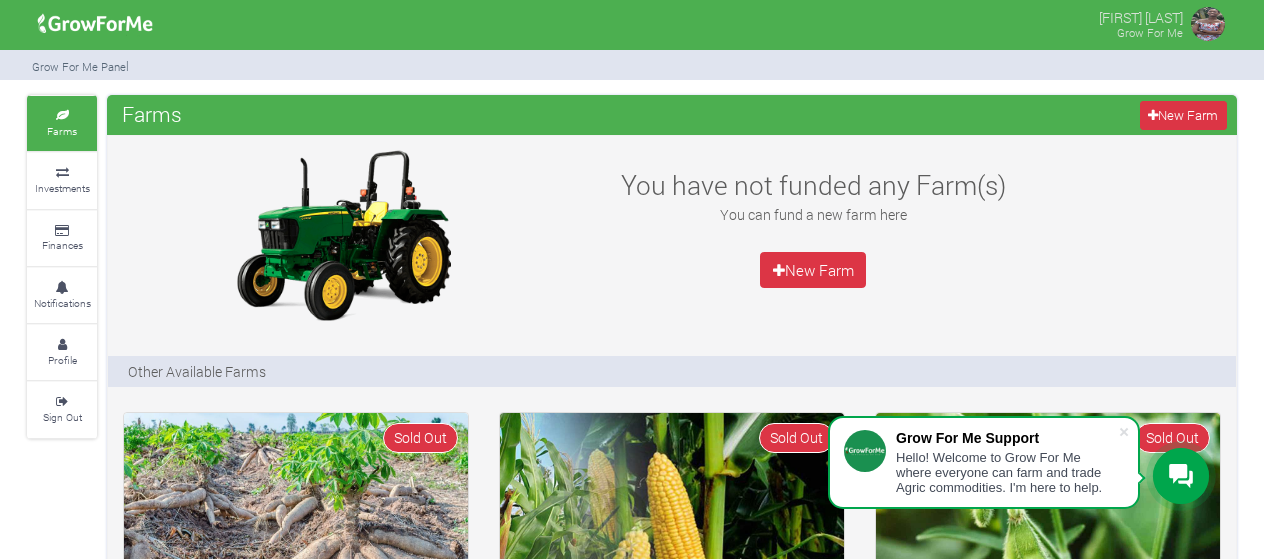 scroll, scrollTop: 864, scrollLeft: 0, axis: vertical 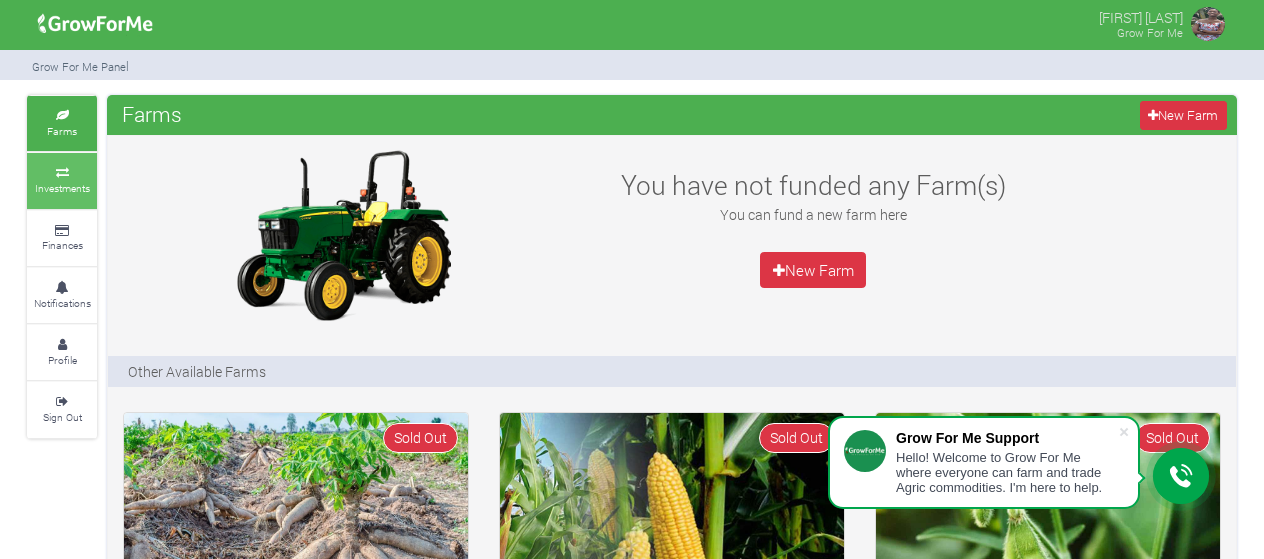 click on "Investments" at bounding box center [62, 188] 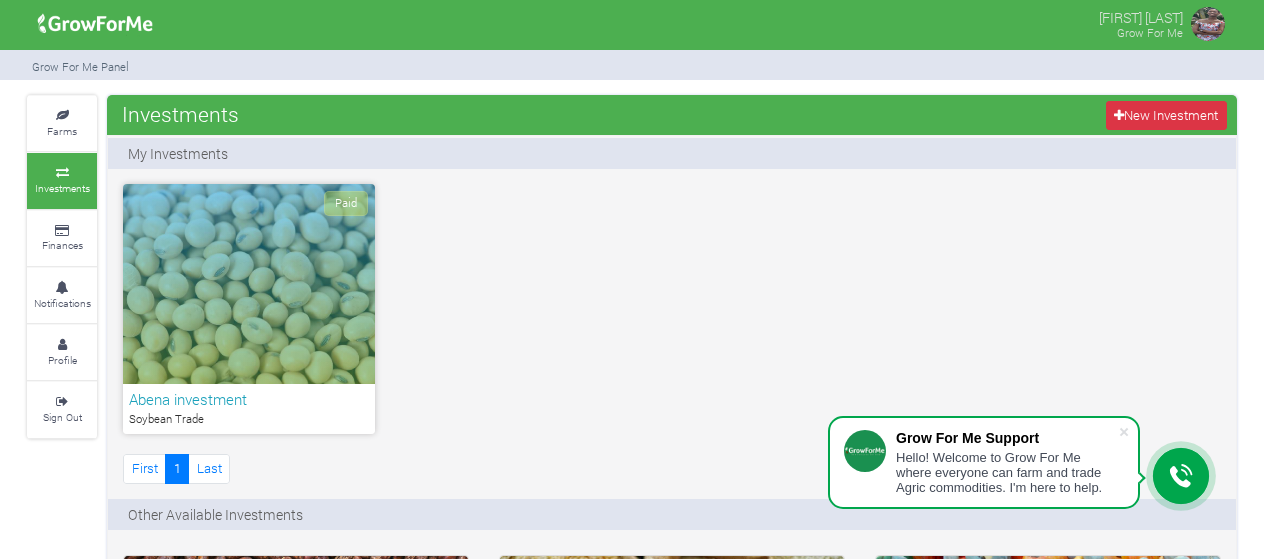 scroll, scrollTop: 420, scrollLeft: 0, axis: vertical 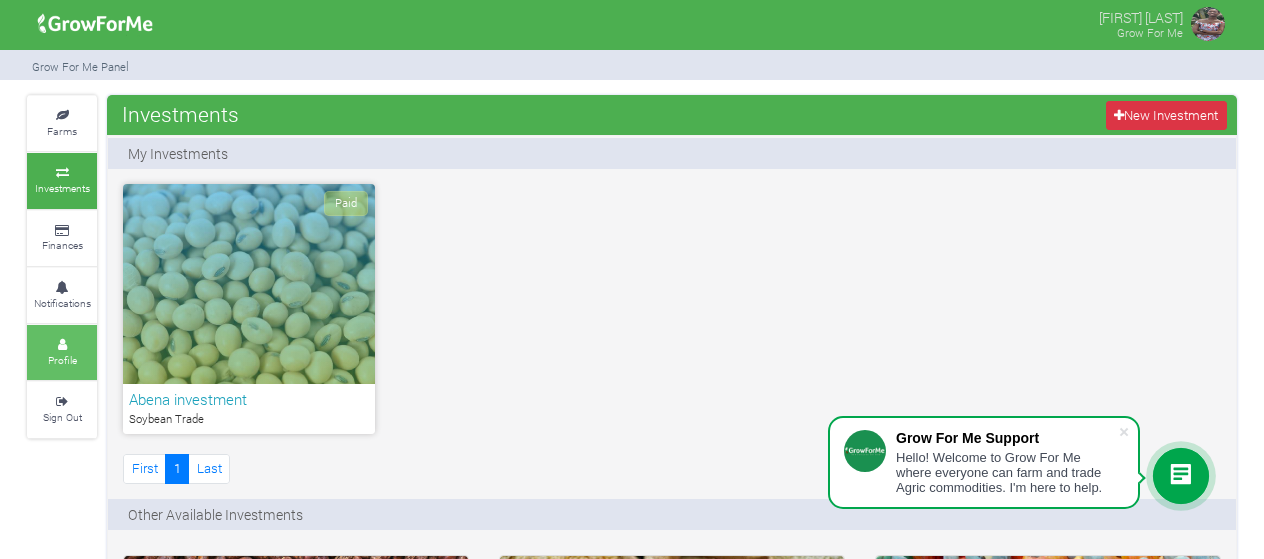 click on "Profile" at bounding box center (62, 360) 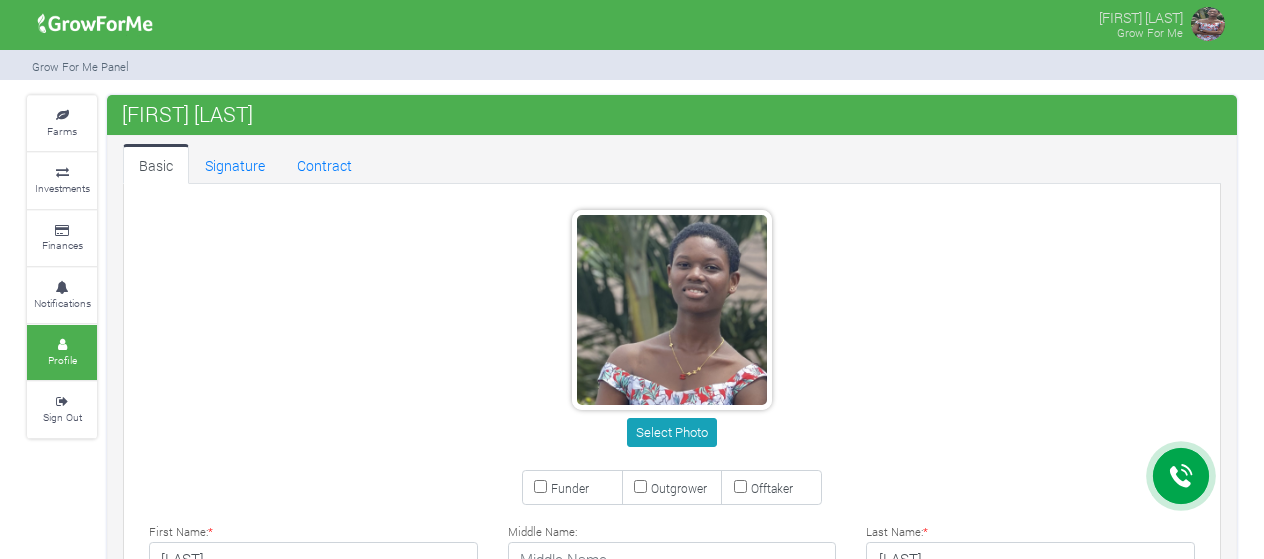 scroll, scrollTop: 0, scrollLeft: 0, axis: both 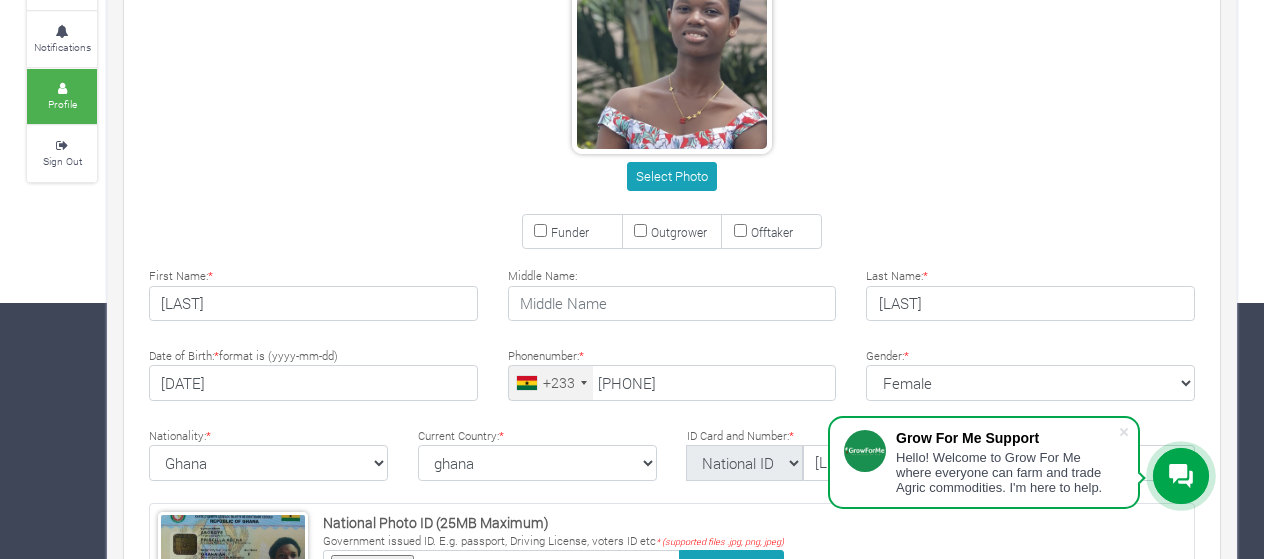 type on "55 736 6101" 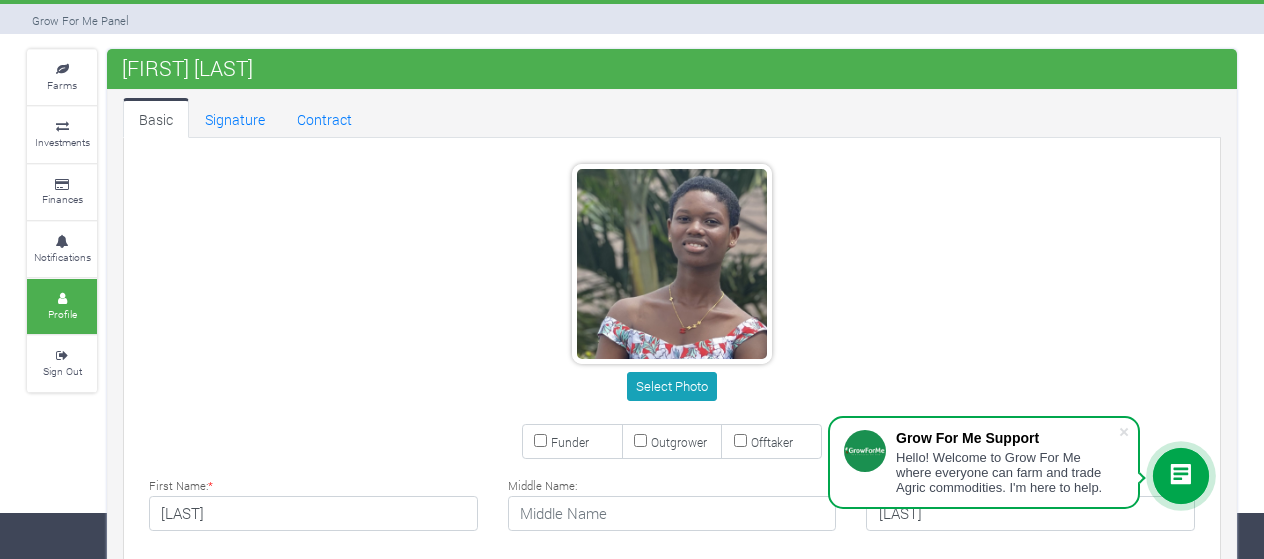 scroll, scrollTop: 0, scrollLeft: 0, axis: both 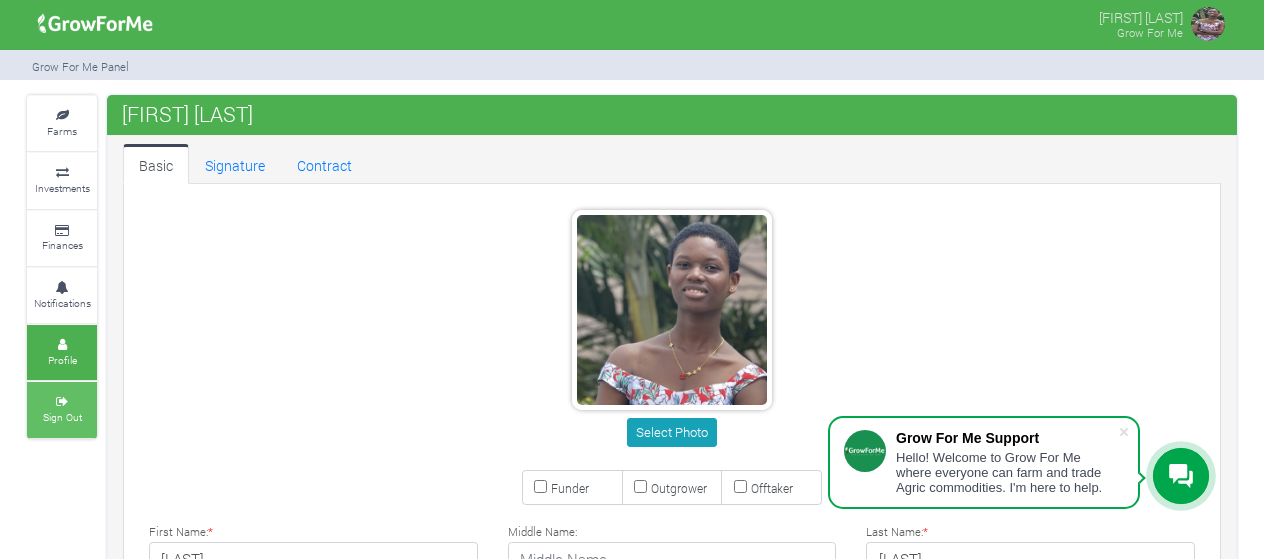 click on "Sign Out" at bounding box center (62, 417) 